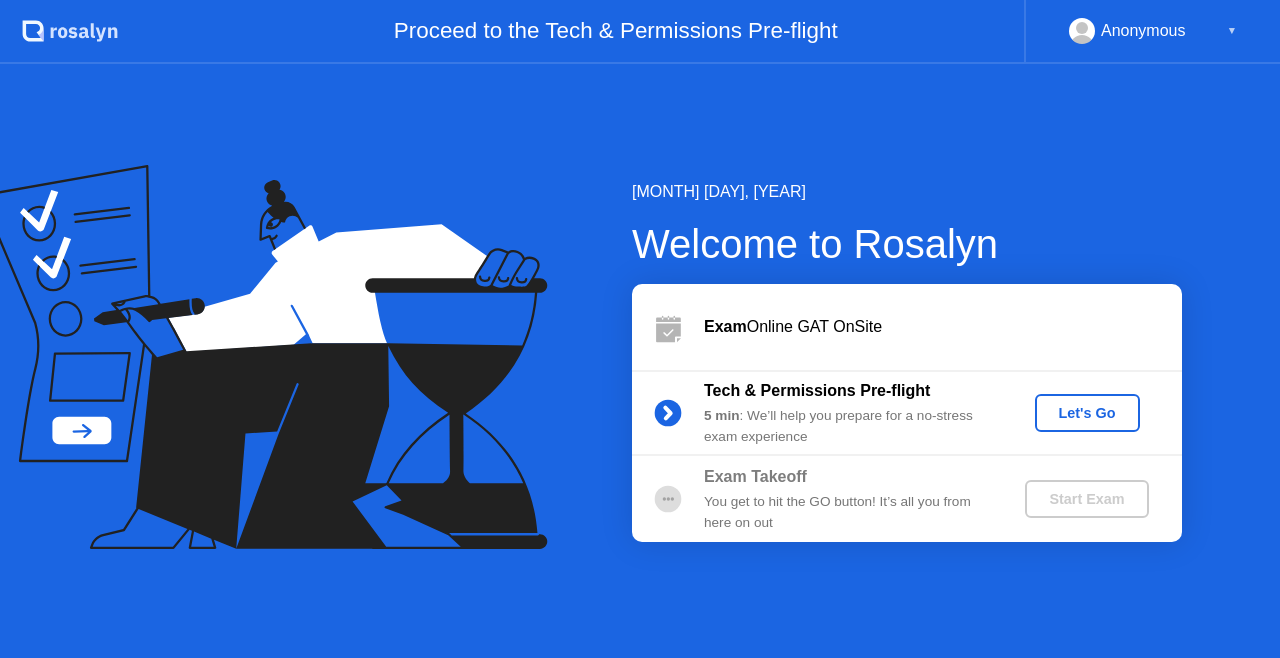 click on "Let's Go" 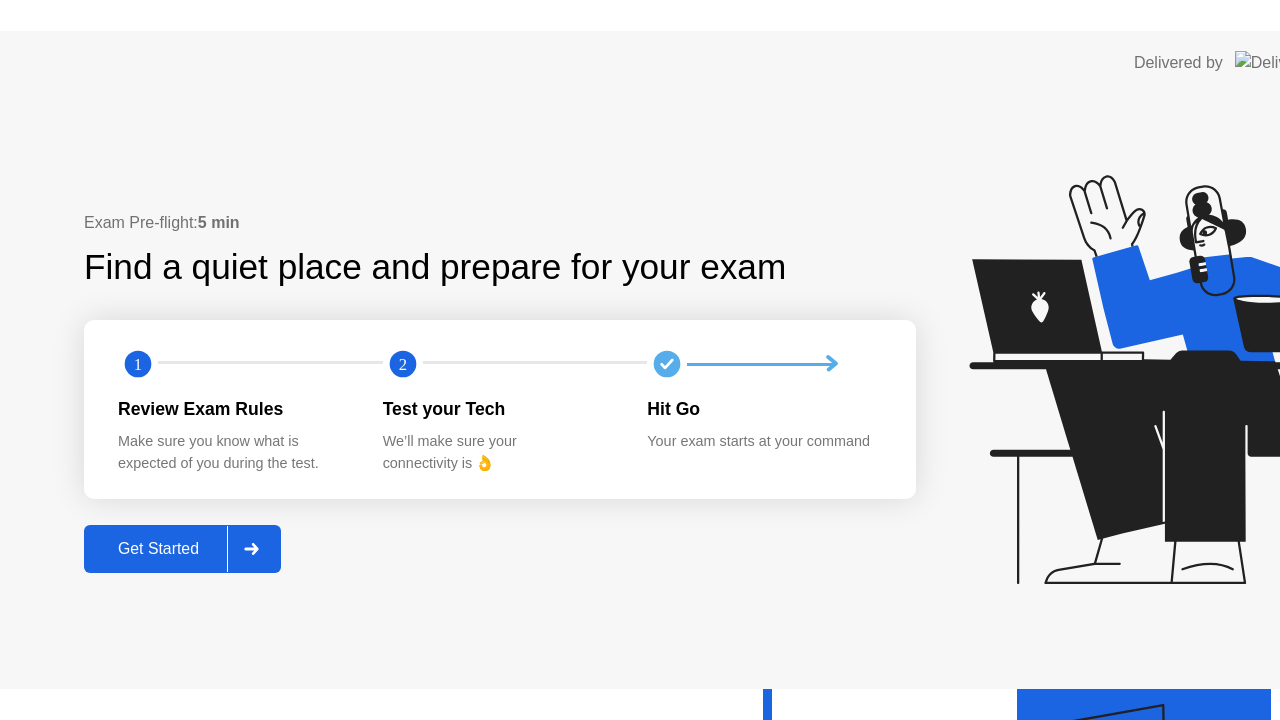 scroll, scrollTop: 0, scrollLeft: 0, axis: both 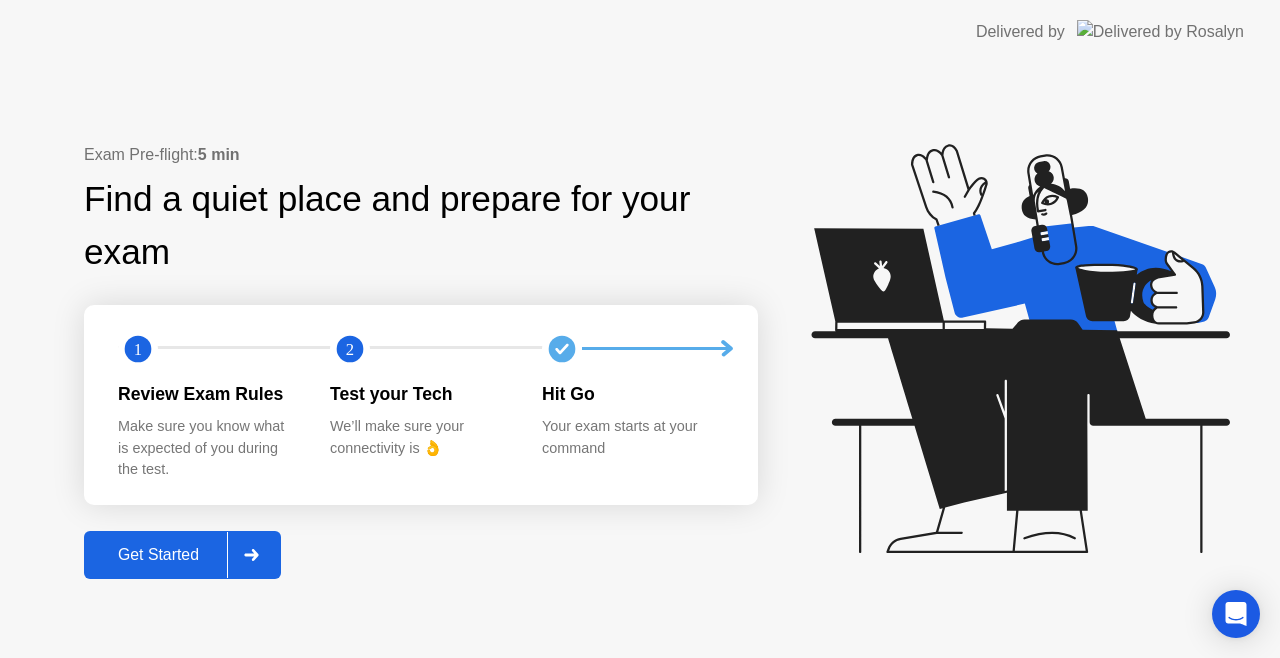 click on "Get Started" 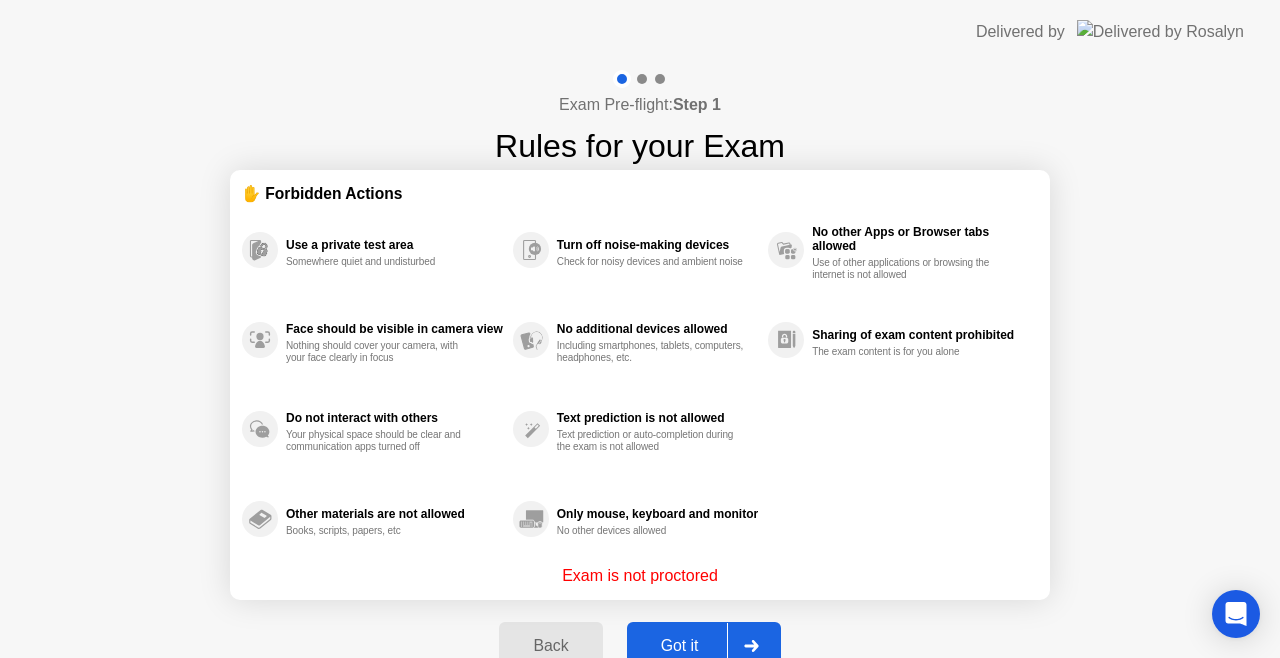 click on "Got it" 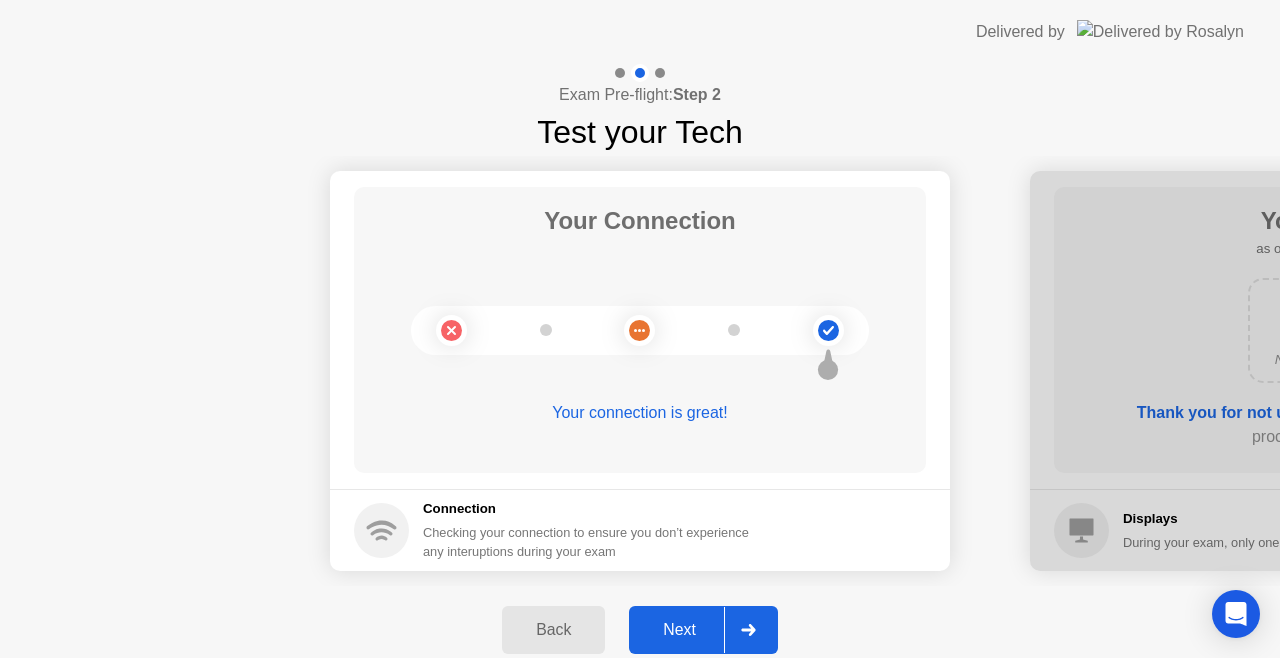 click 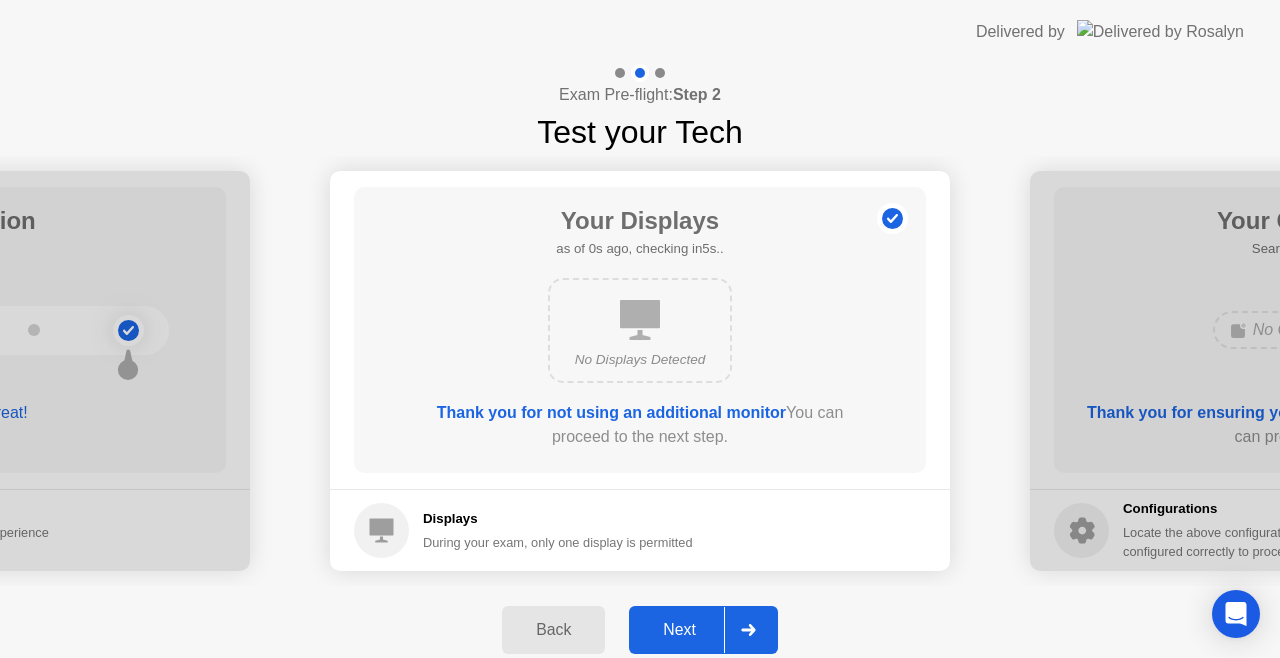 click 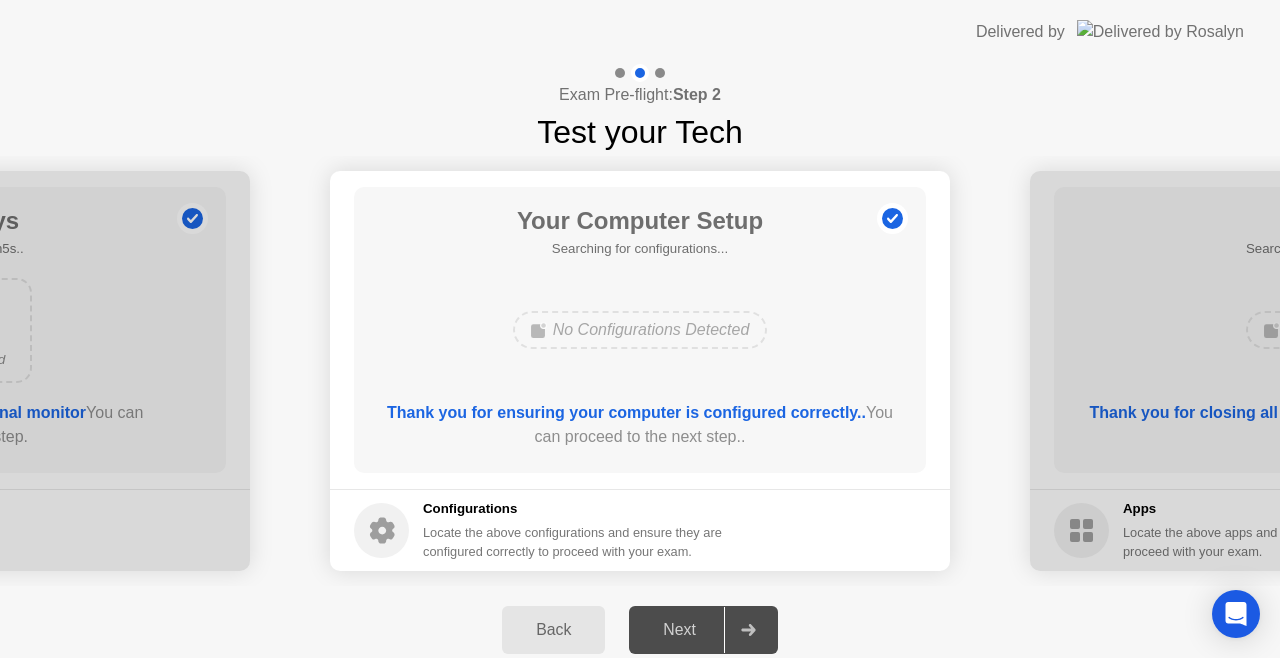 click 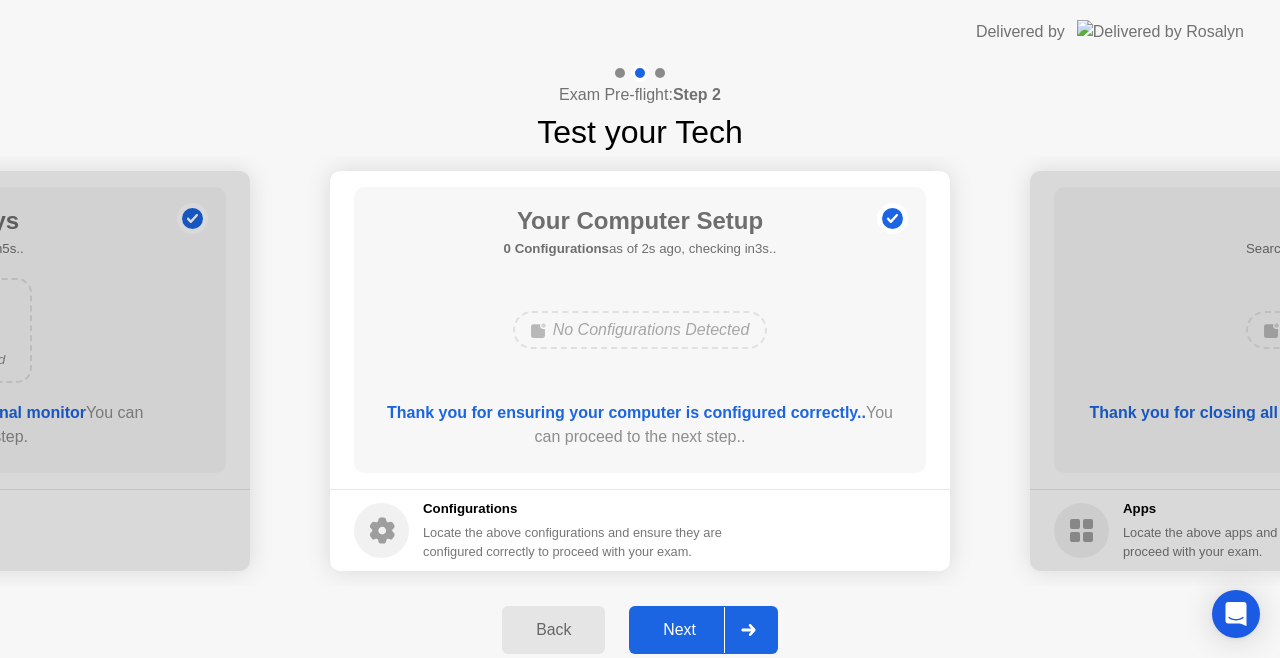 drag, startPoint x: 670, startPoint y: 319, endPoint x: 590, endPoint y: 490, distance: 188.78824 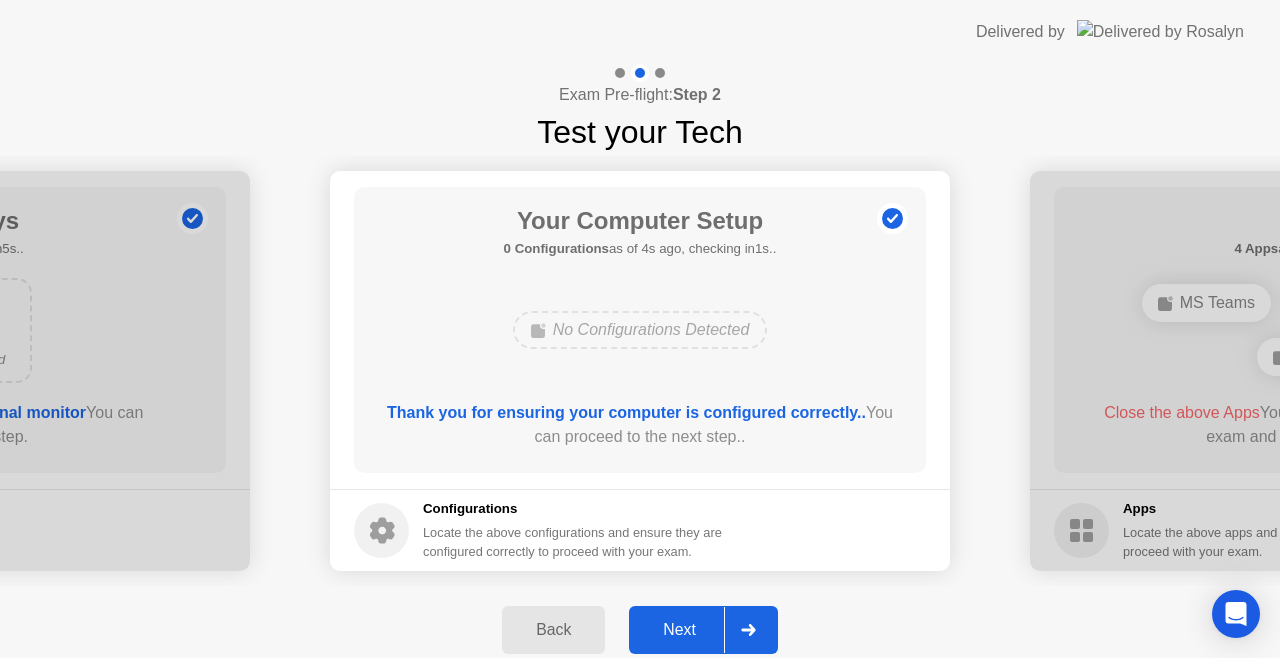 click on "Next" 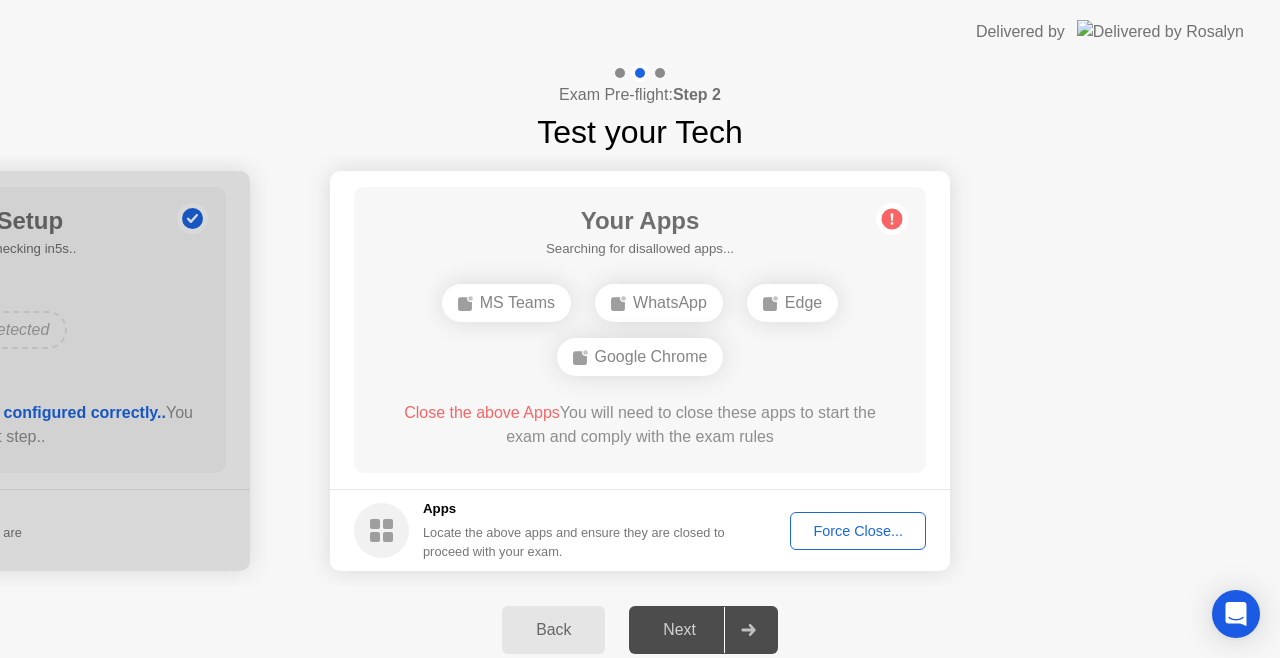 click on "Next" 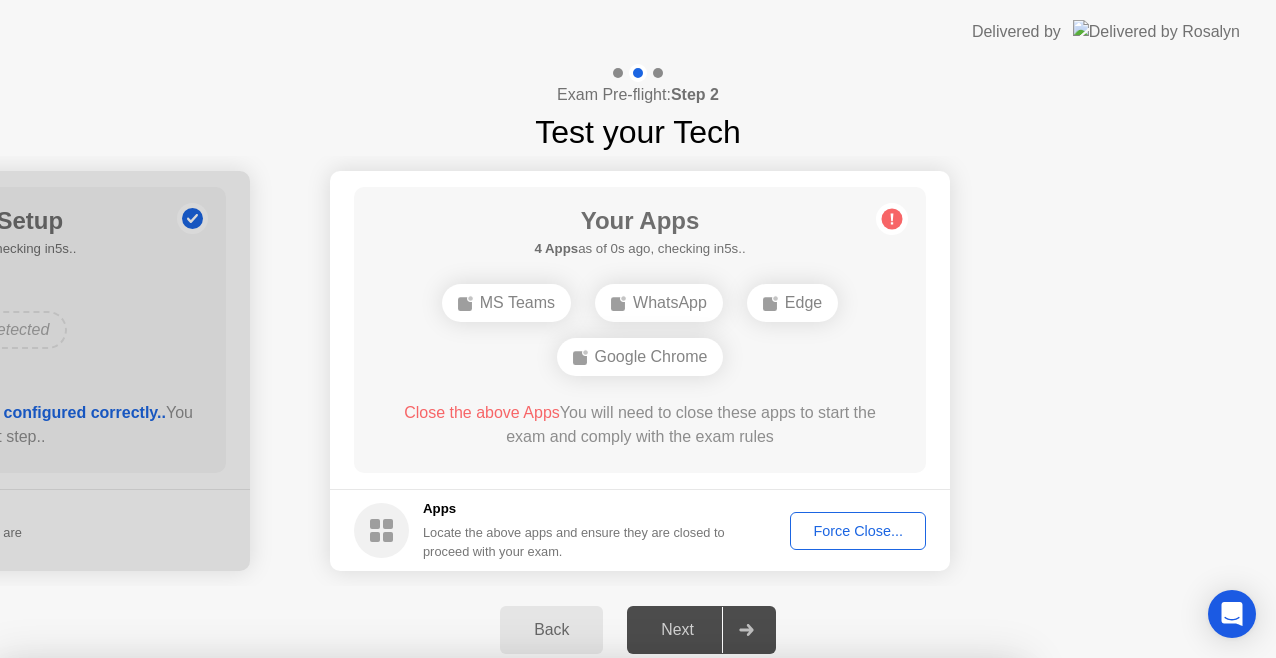 click on "Confirm" at bounding box center [577, 988] 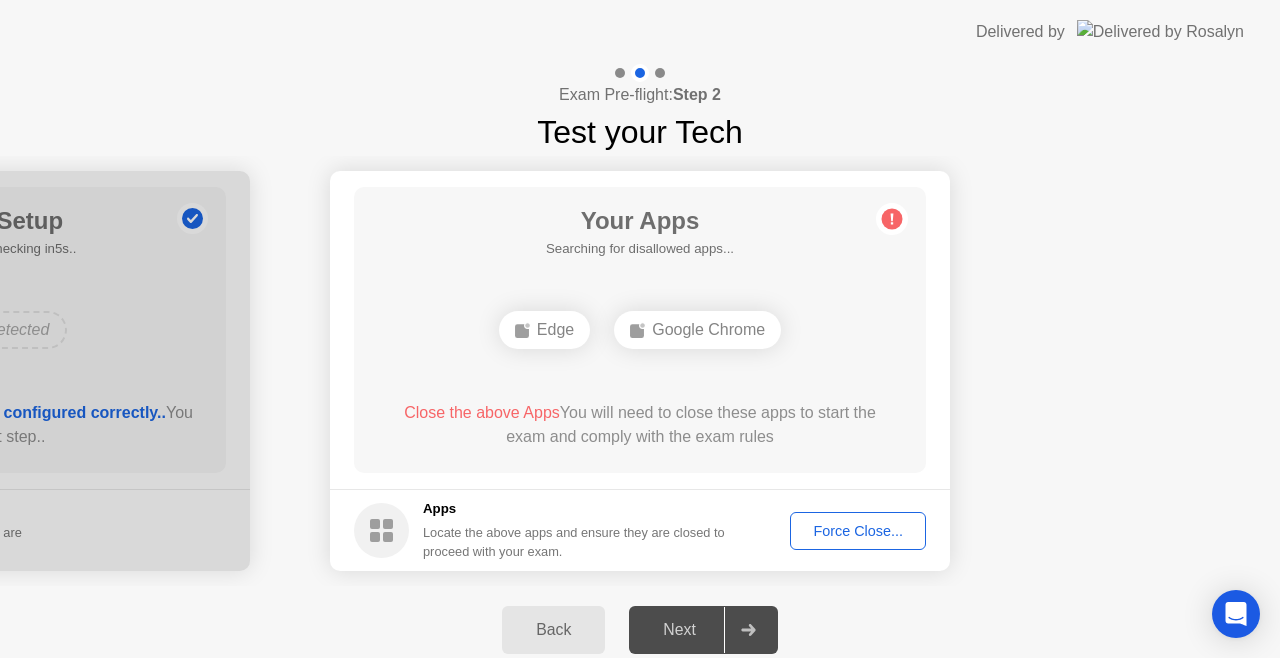 click on "Next" 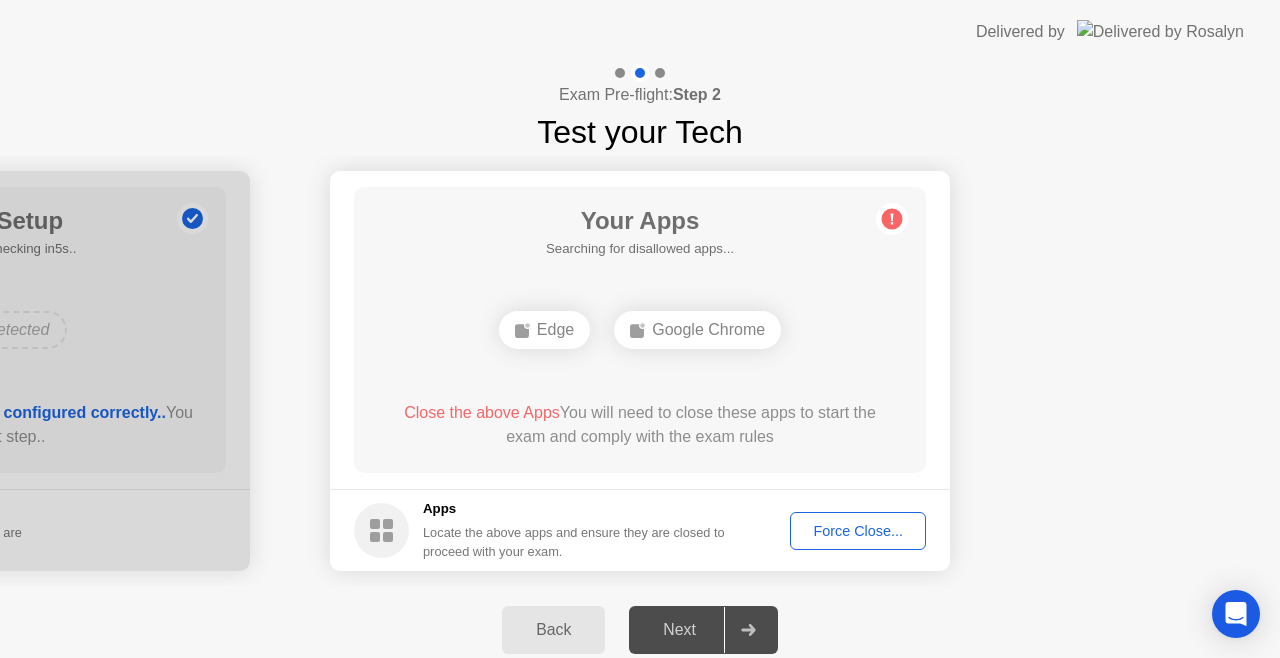 click on "Force Close..." 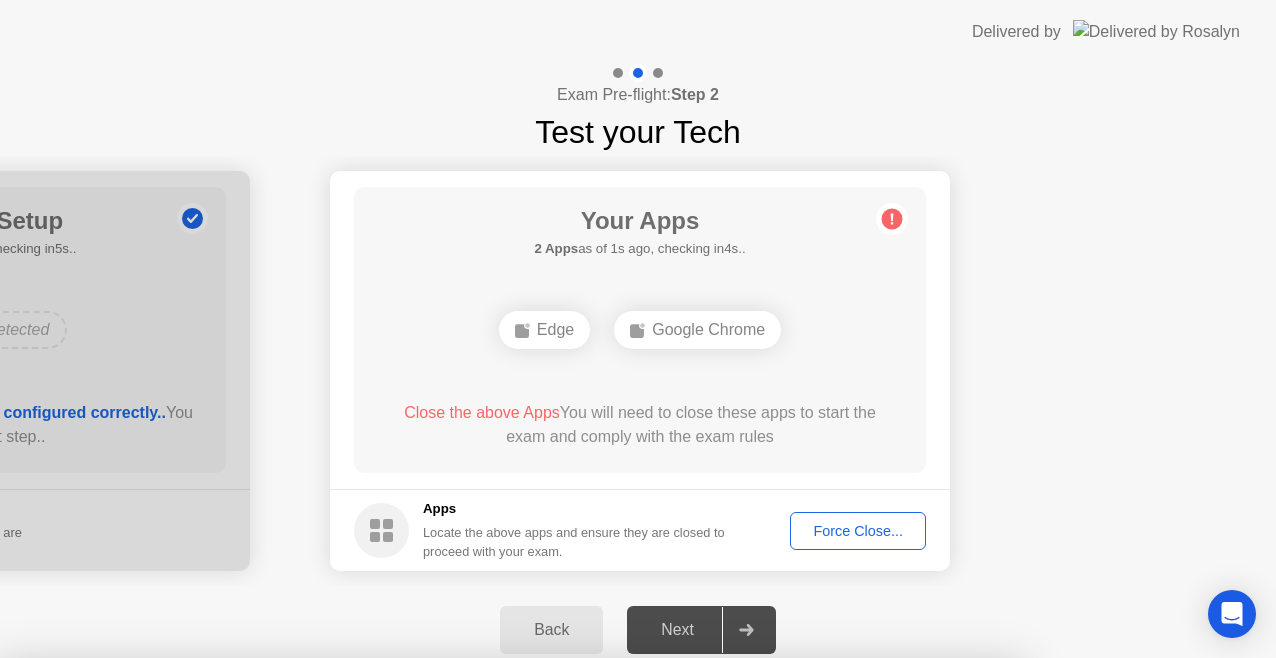 click on "Confirm" at bounding box center [577, 934] 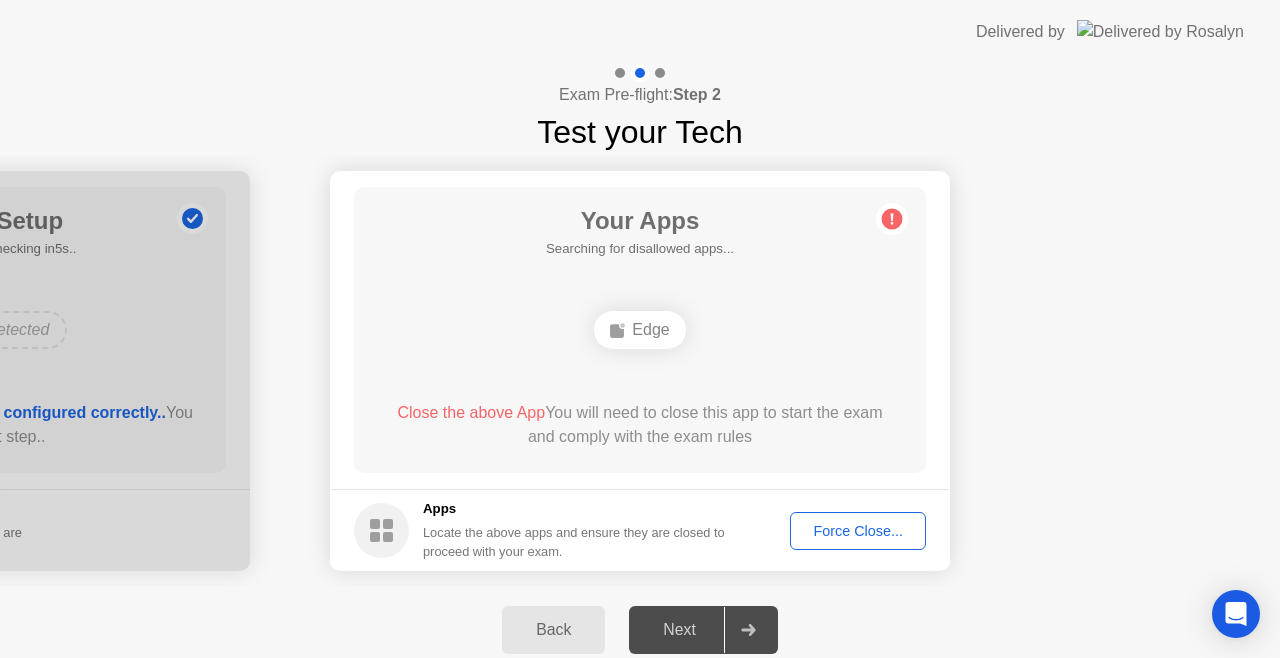 click on "Back" 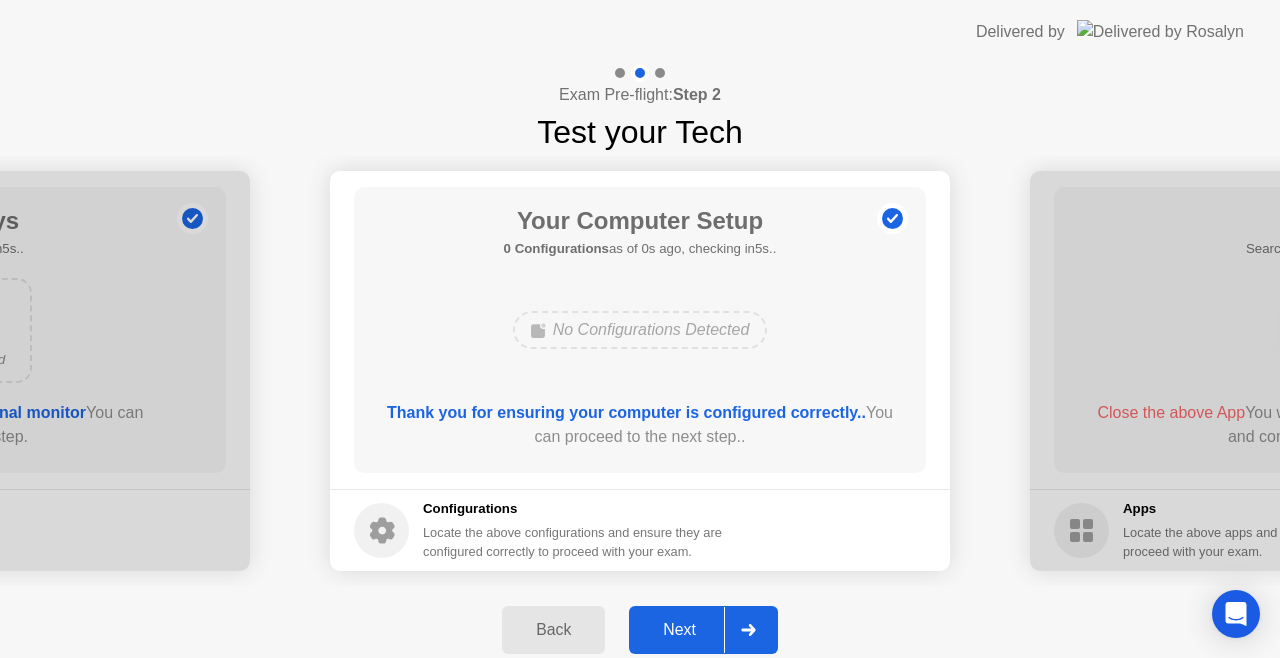 click on "Next" 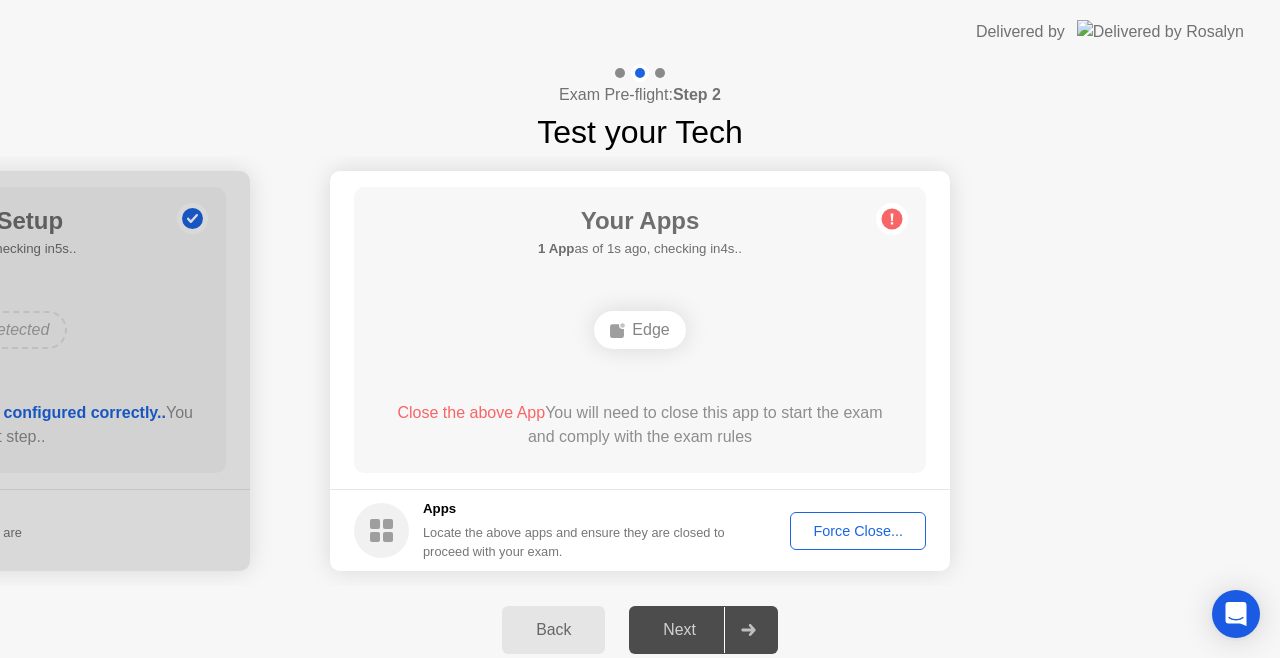 click on "Force Close..." 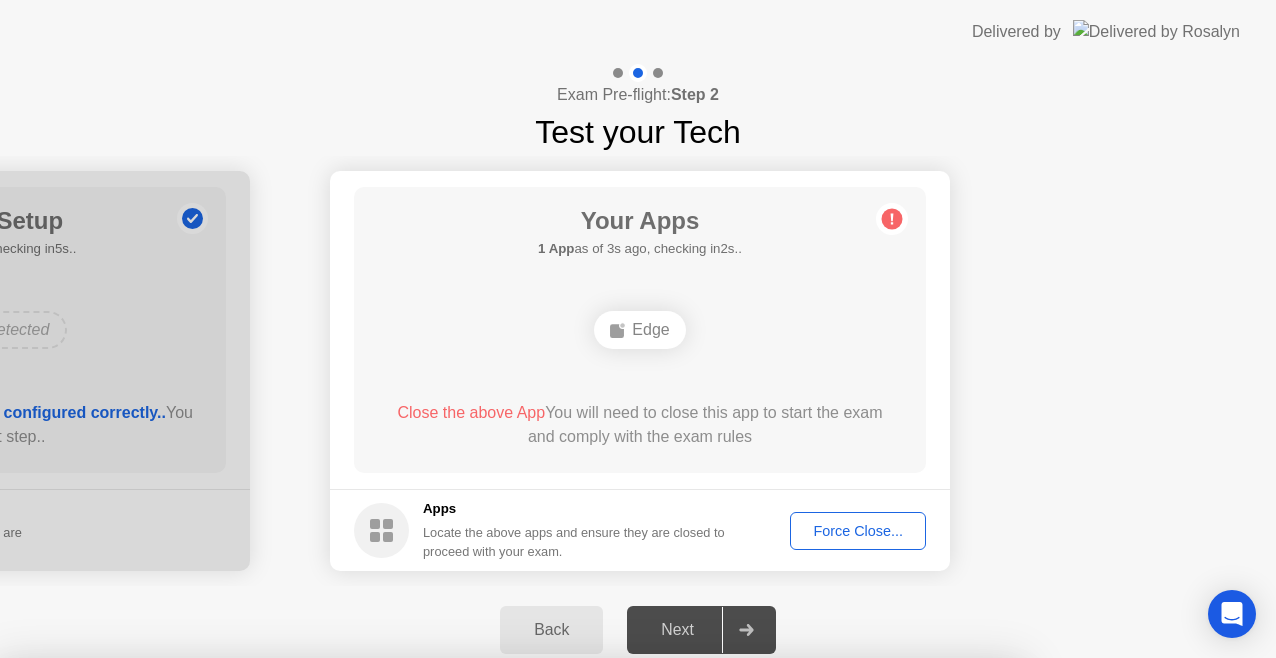 click on "Confirm" at bounding box center (577, 934) 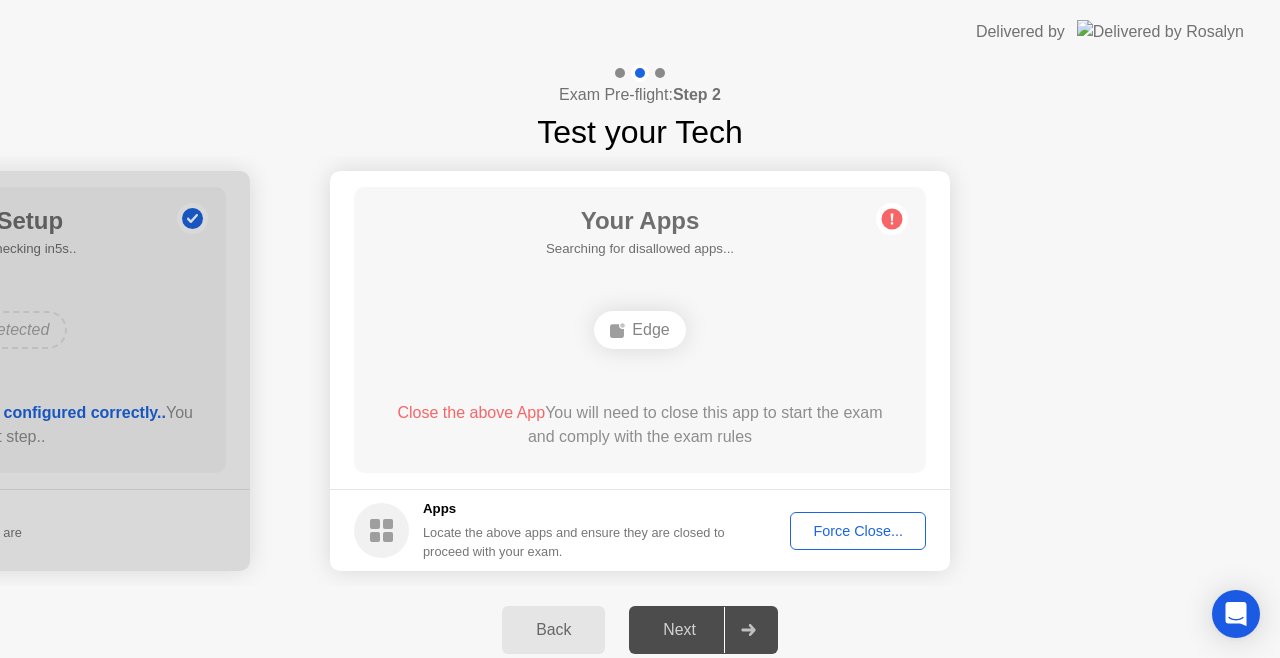 click on "Force Close..." 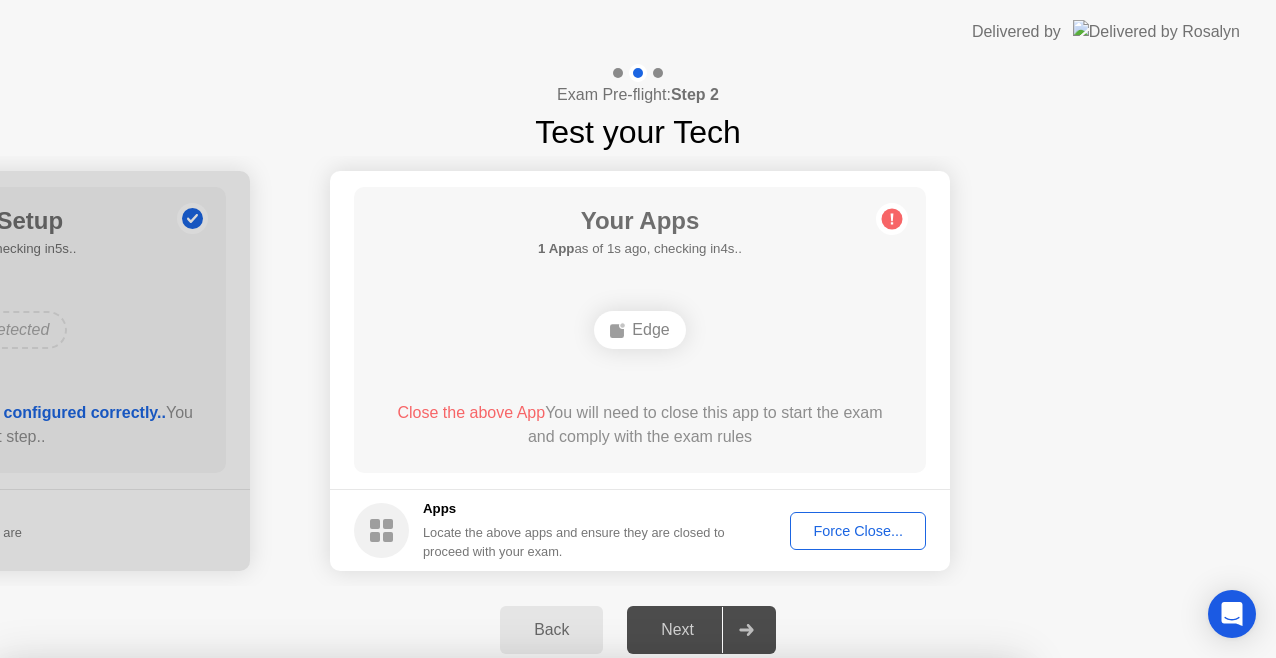 click on "Confirm" at bounding box center [577, 934] 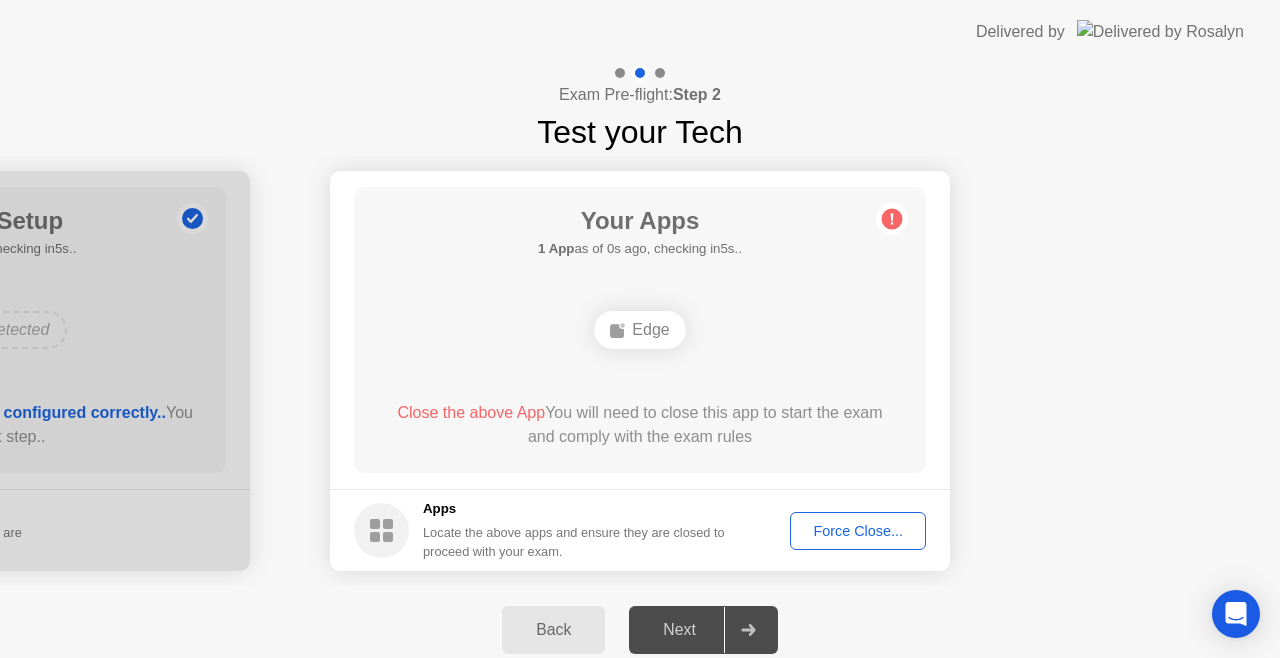 click on "Back" 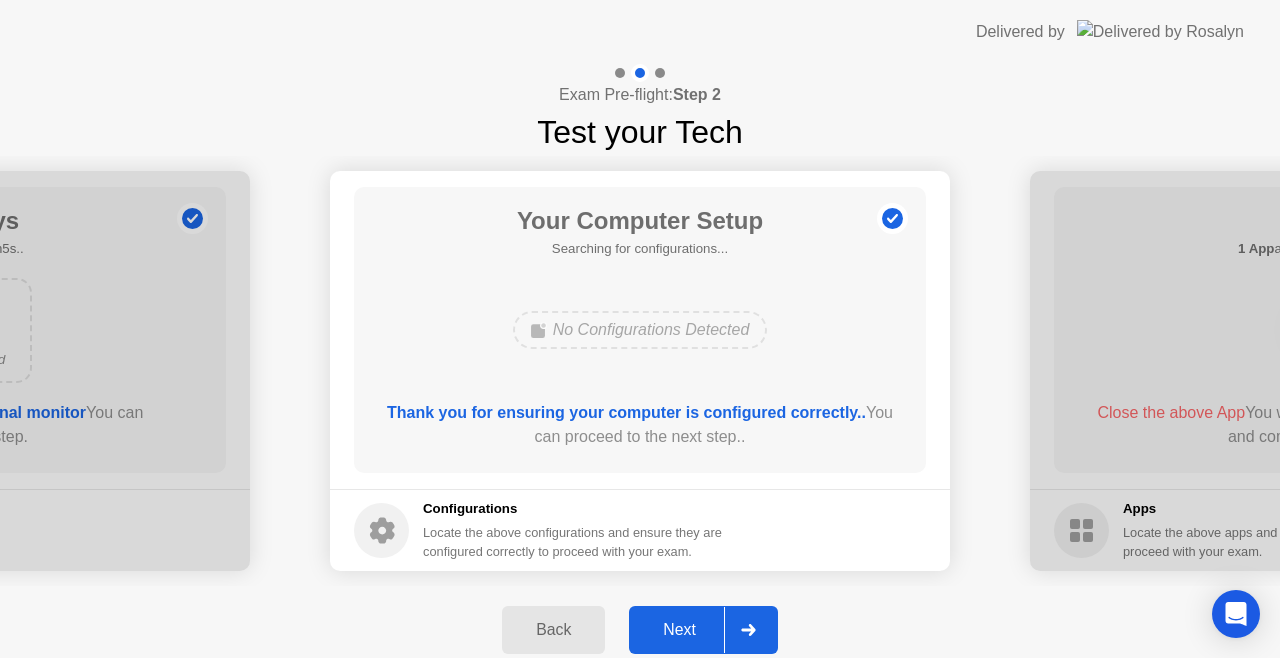 click on "Next" 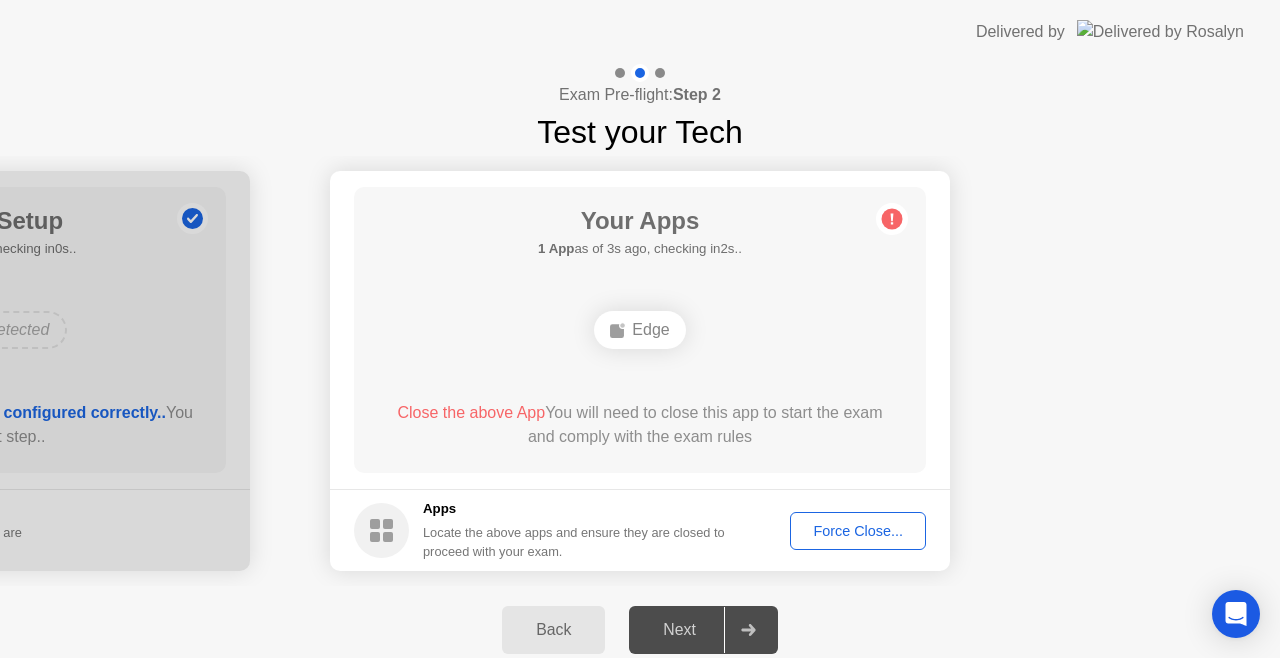 click on "Force Close..." 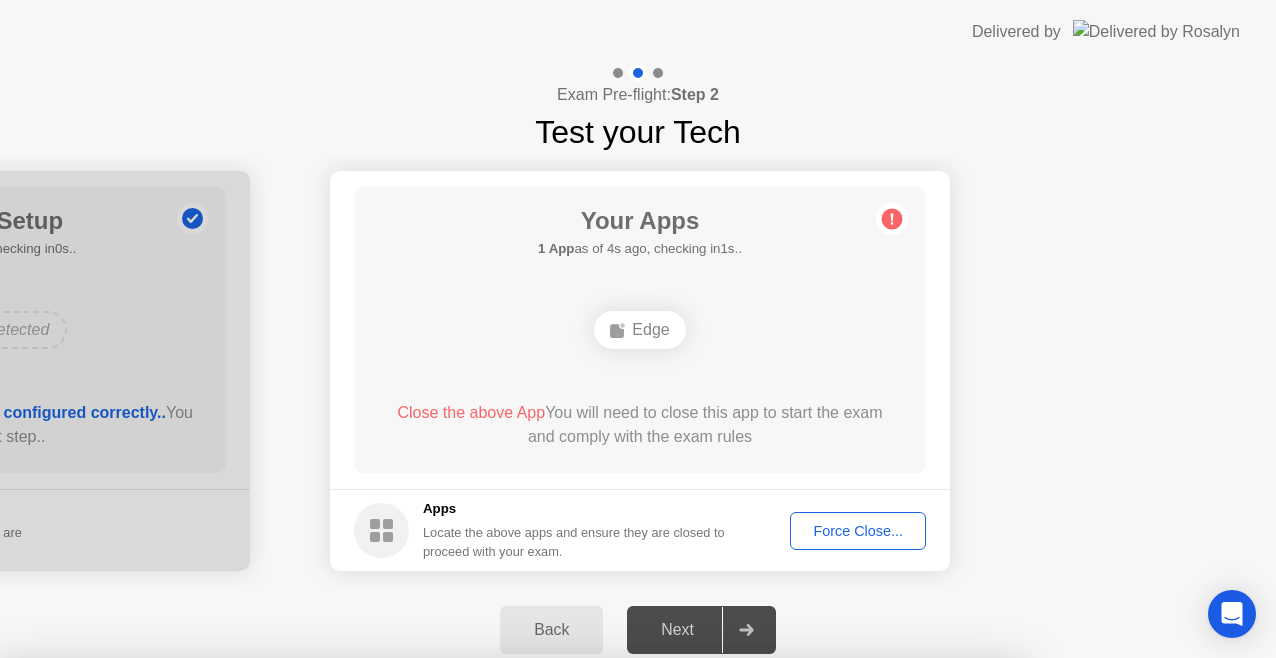 click on "Confirm" at bounding box center (577, 934) 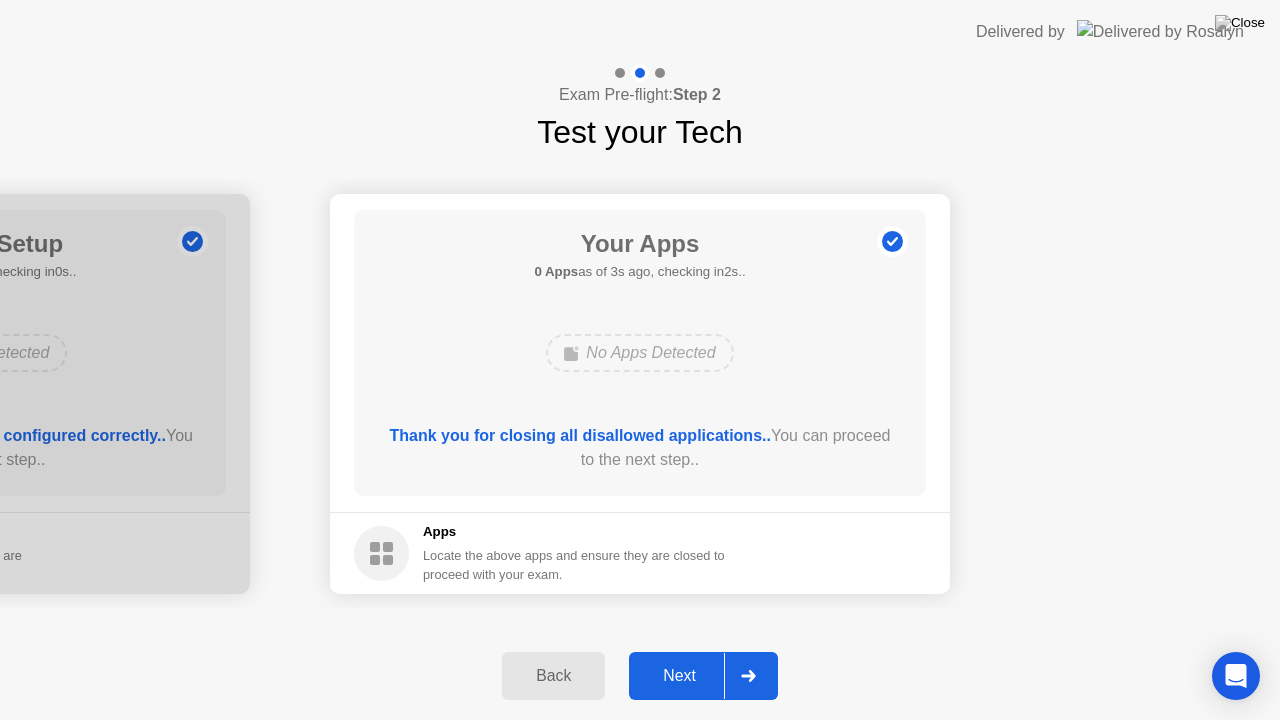 click on "Next" 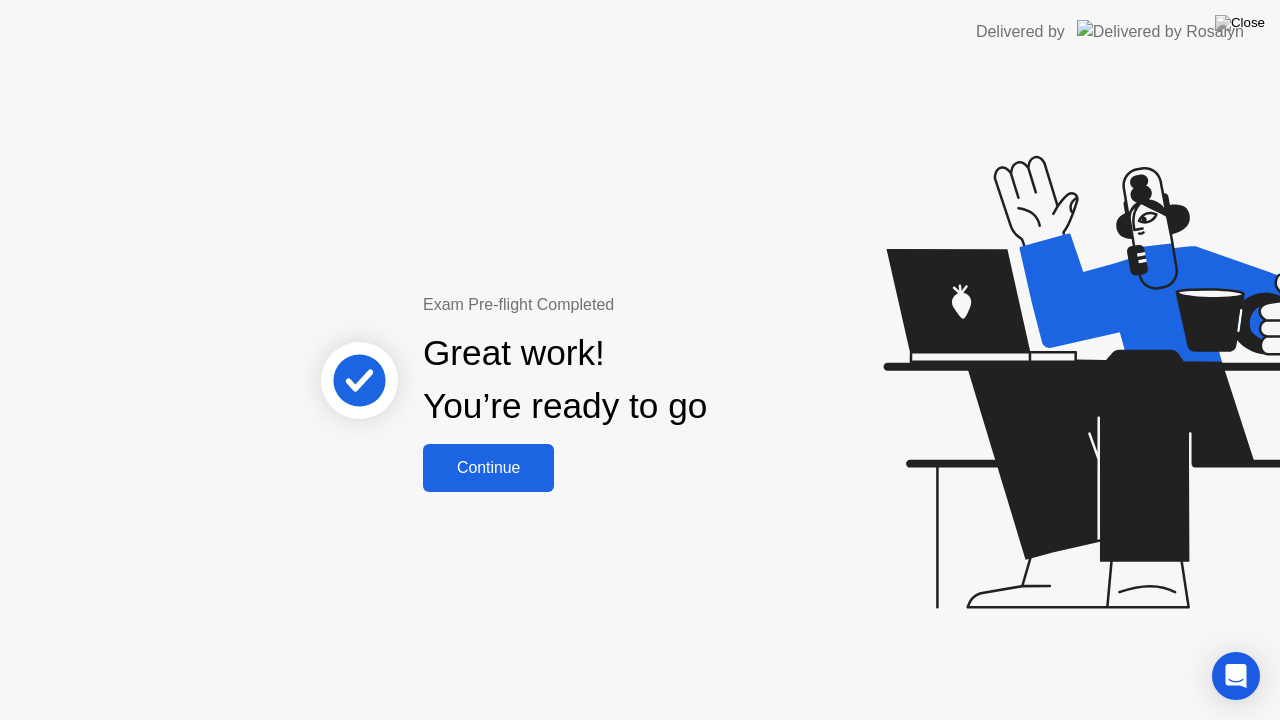 click on "Continue" 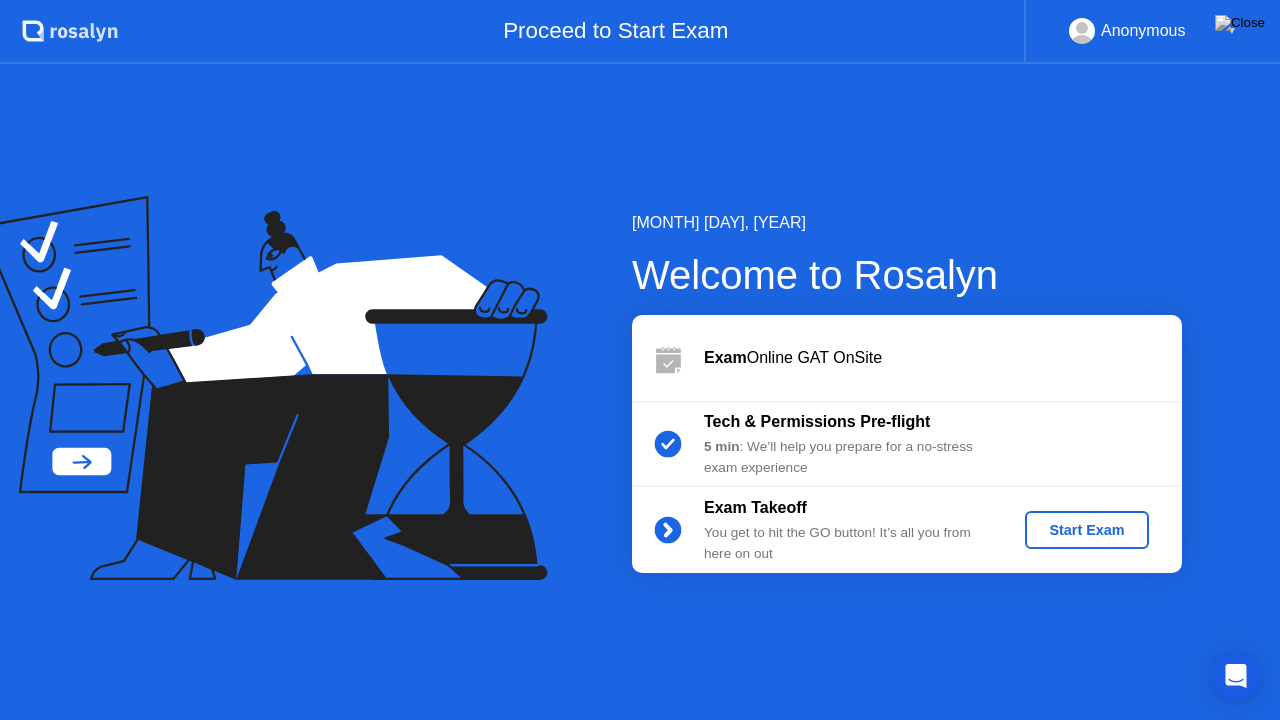 click on "Start Exam" 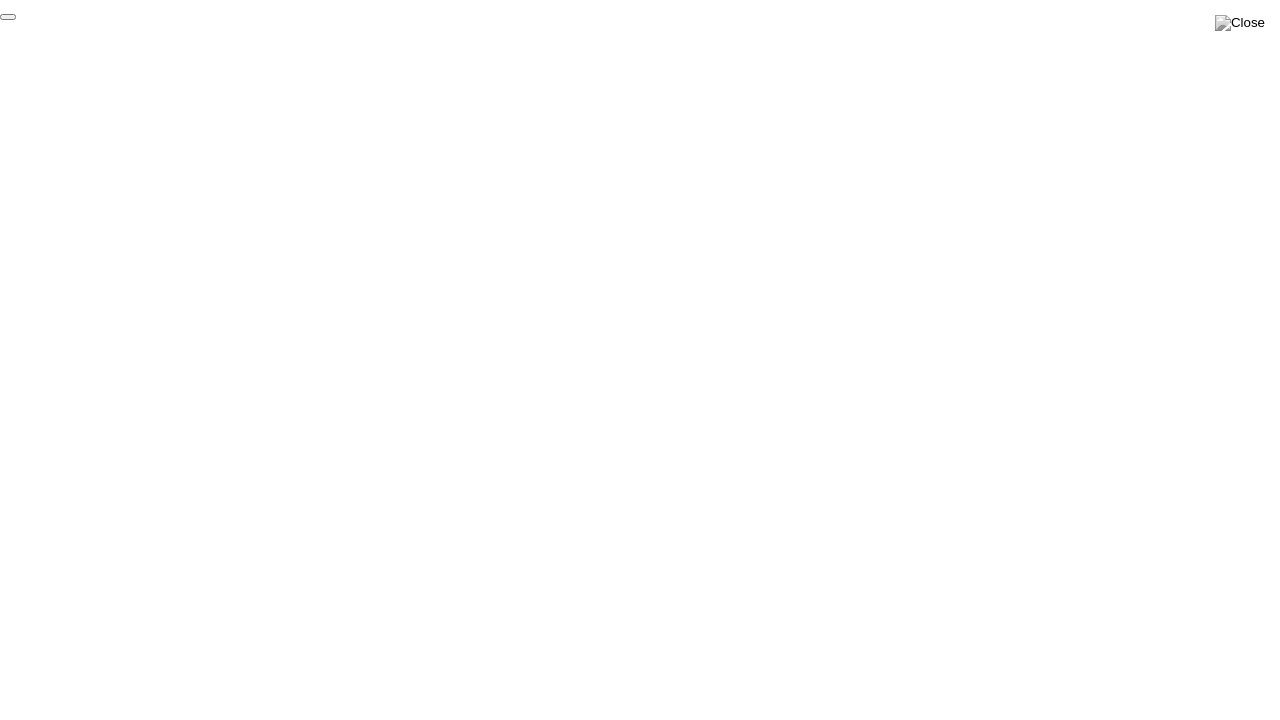 click on "End Proctoring Session" 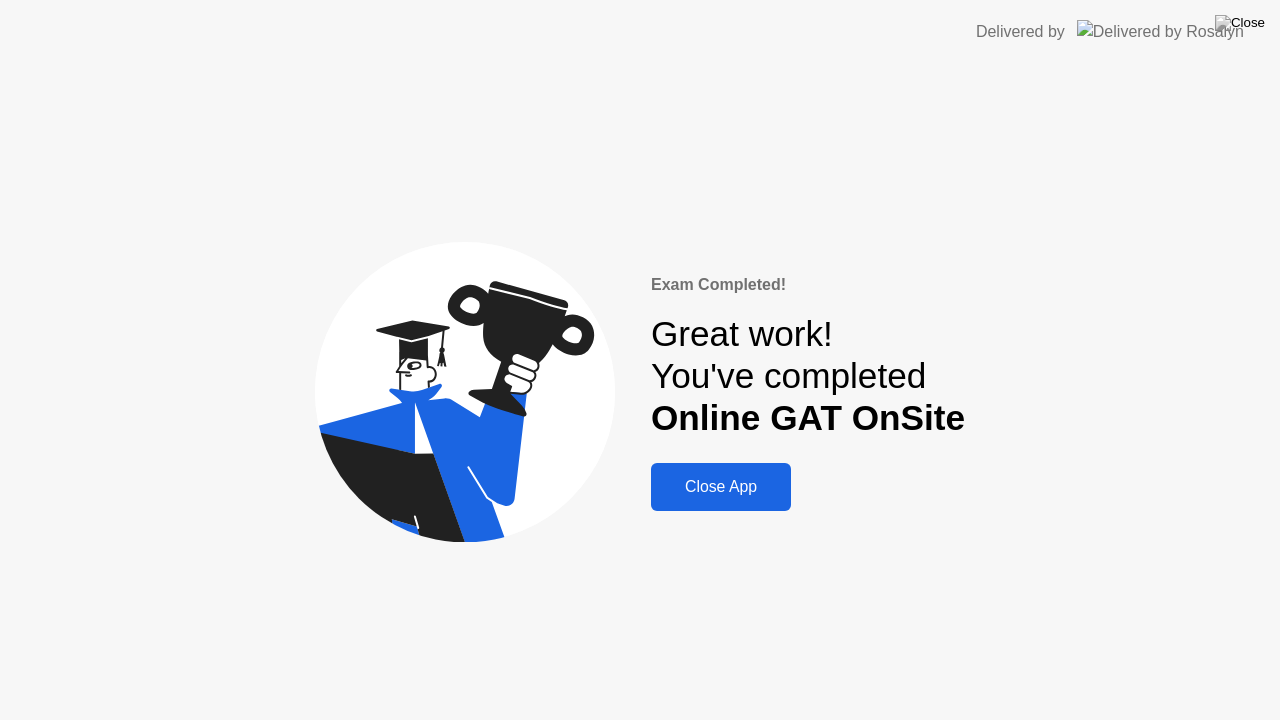 click on "Close App" 